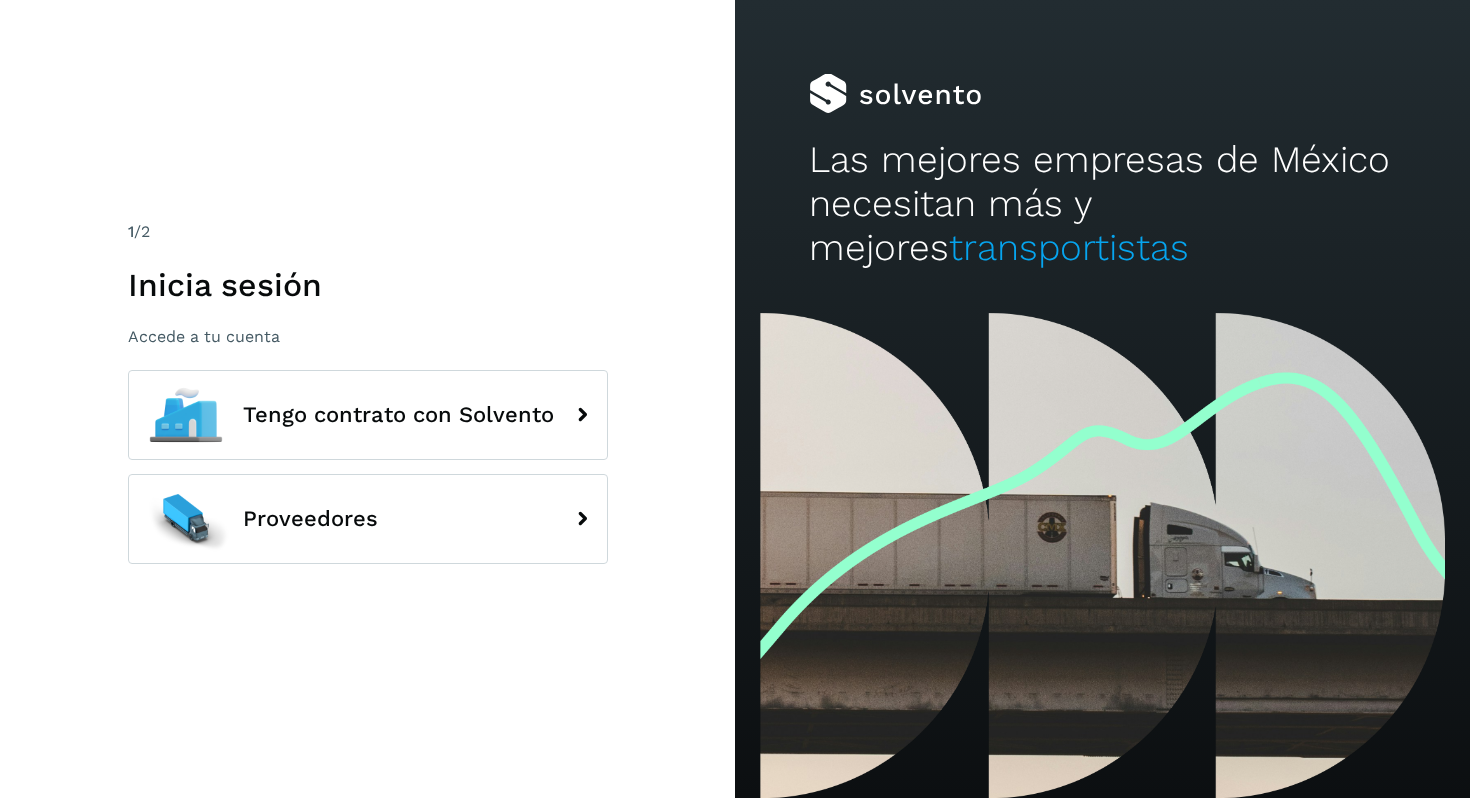 scroll, scrollTop: 0, scrollLeft: 0, axis: both 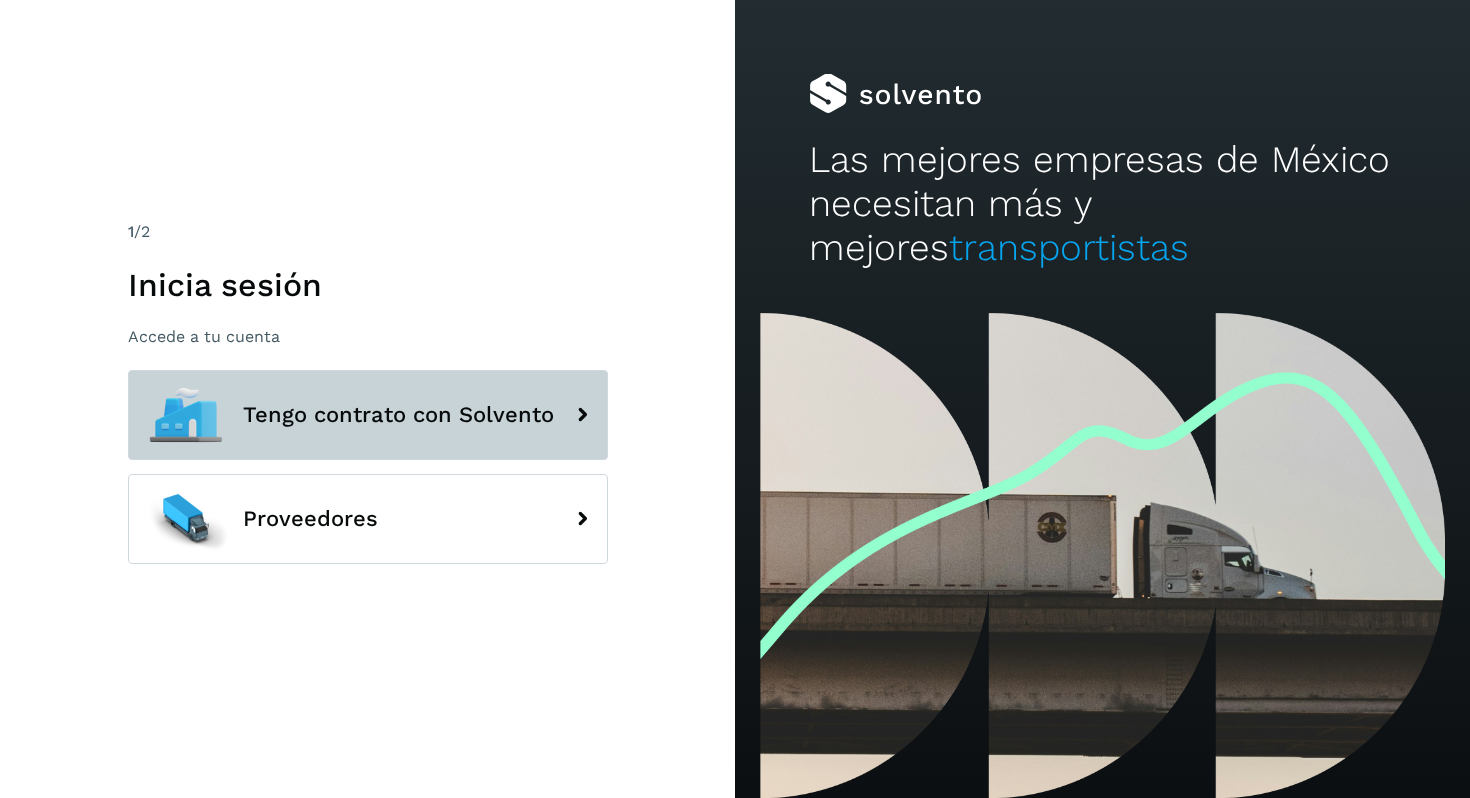 click on "Tengo contrato con Solvento" at bounding box center (368, 415) 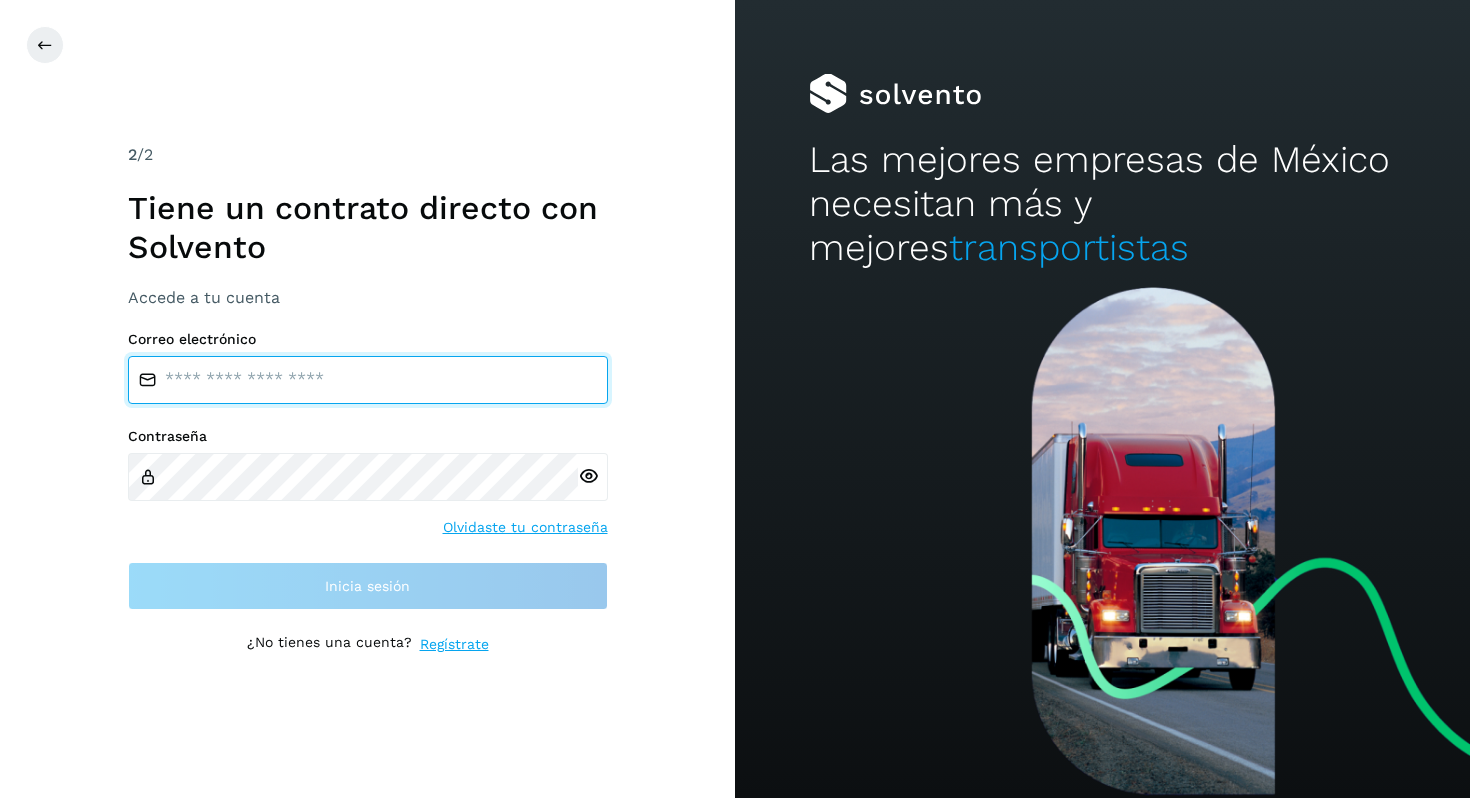click at bounding box center (368, 380) 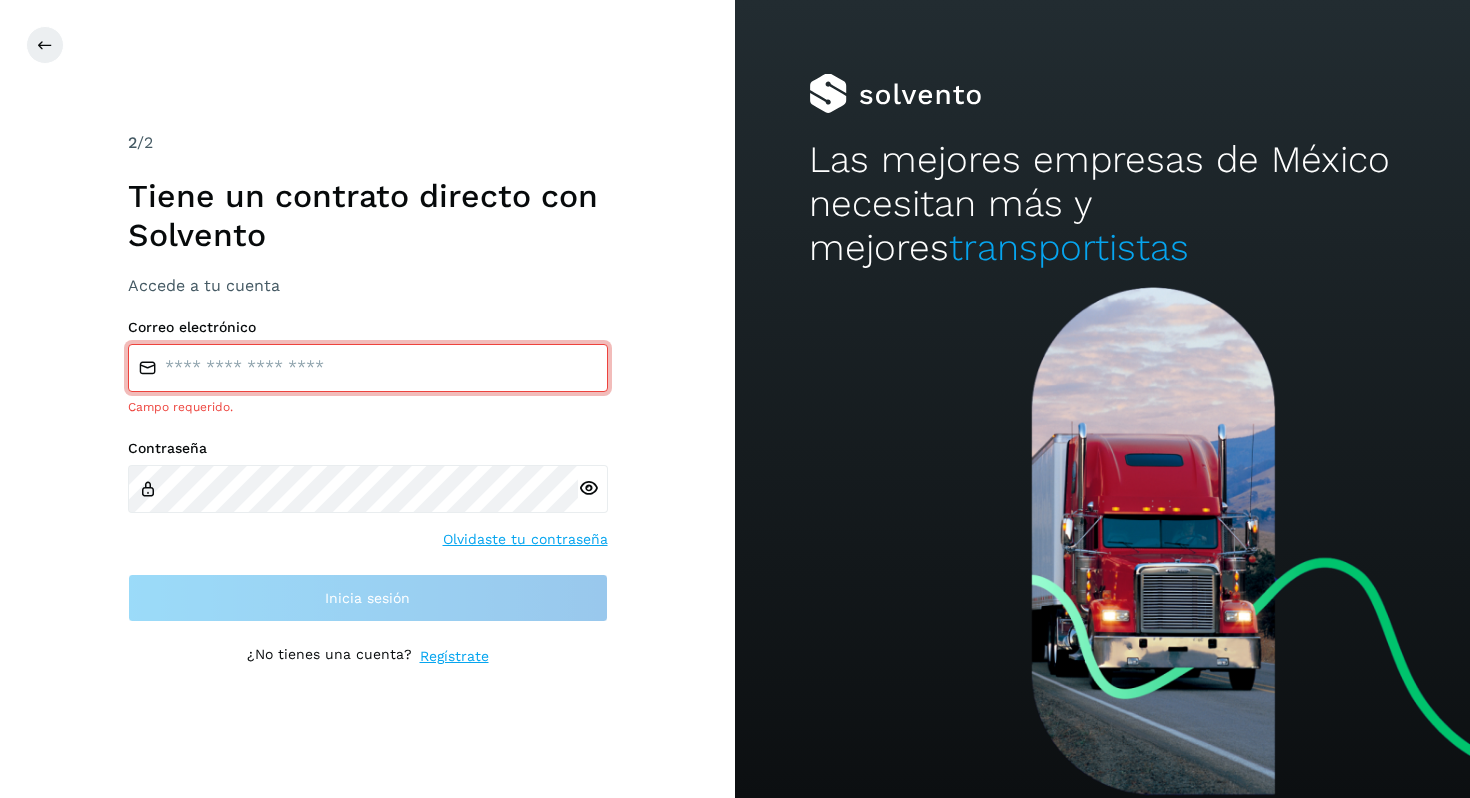 type on "**********" 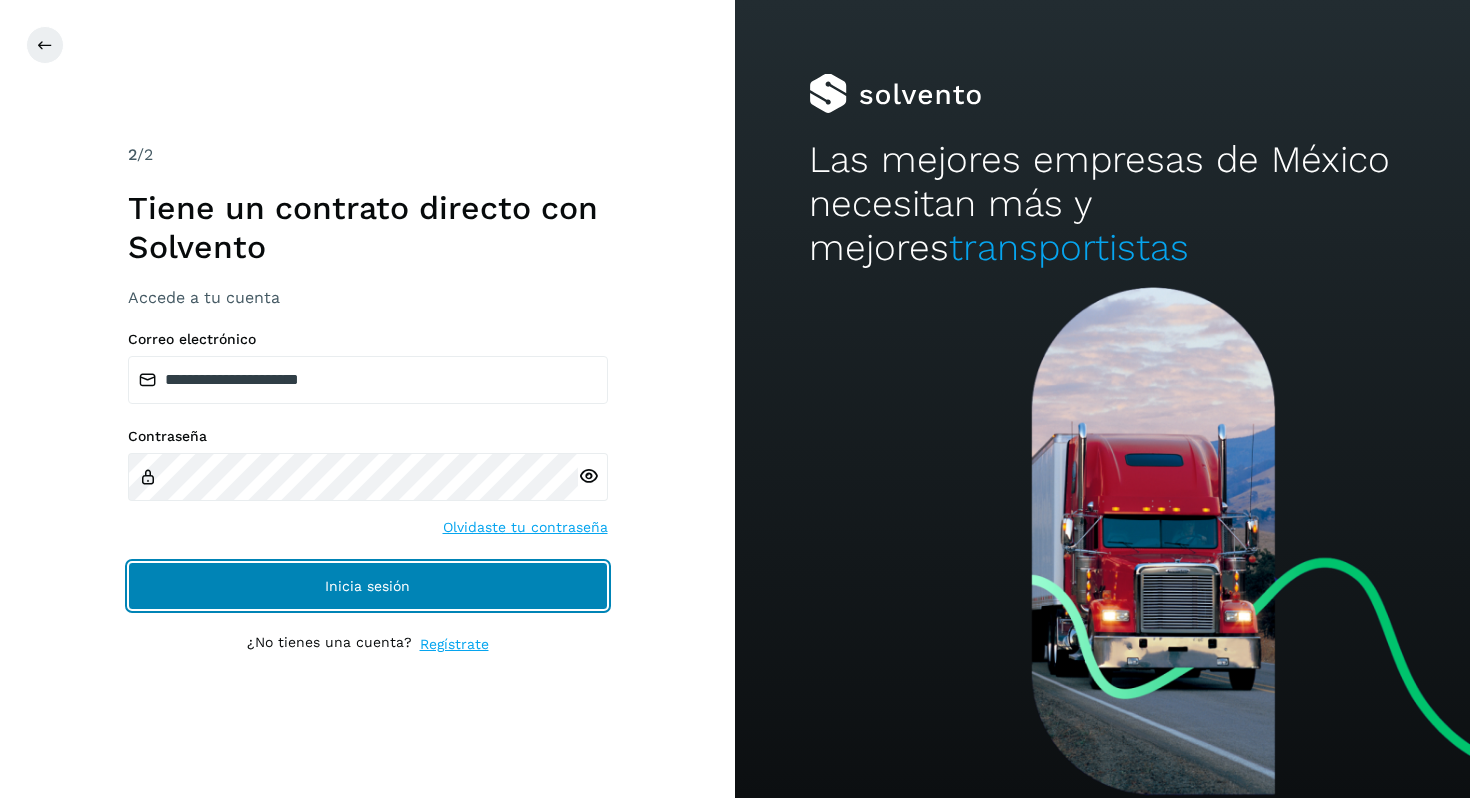click on "Inicia sesión" at bounding box center (368, 586) 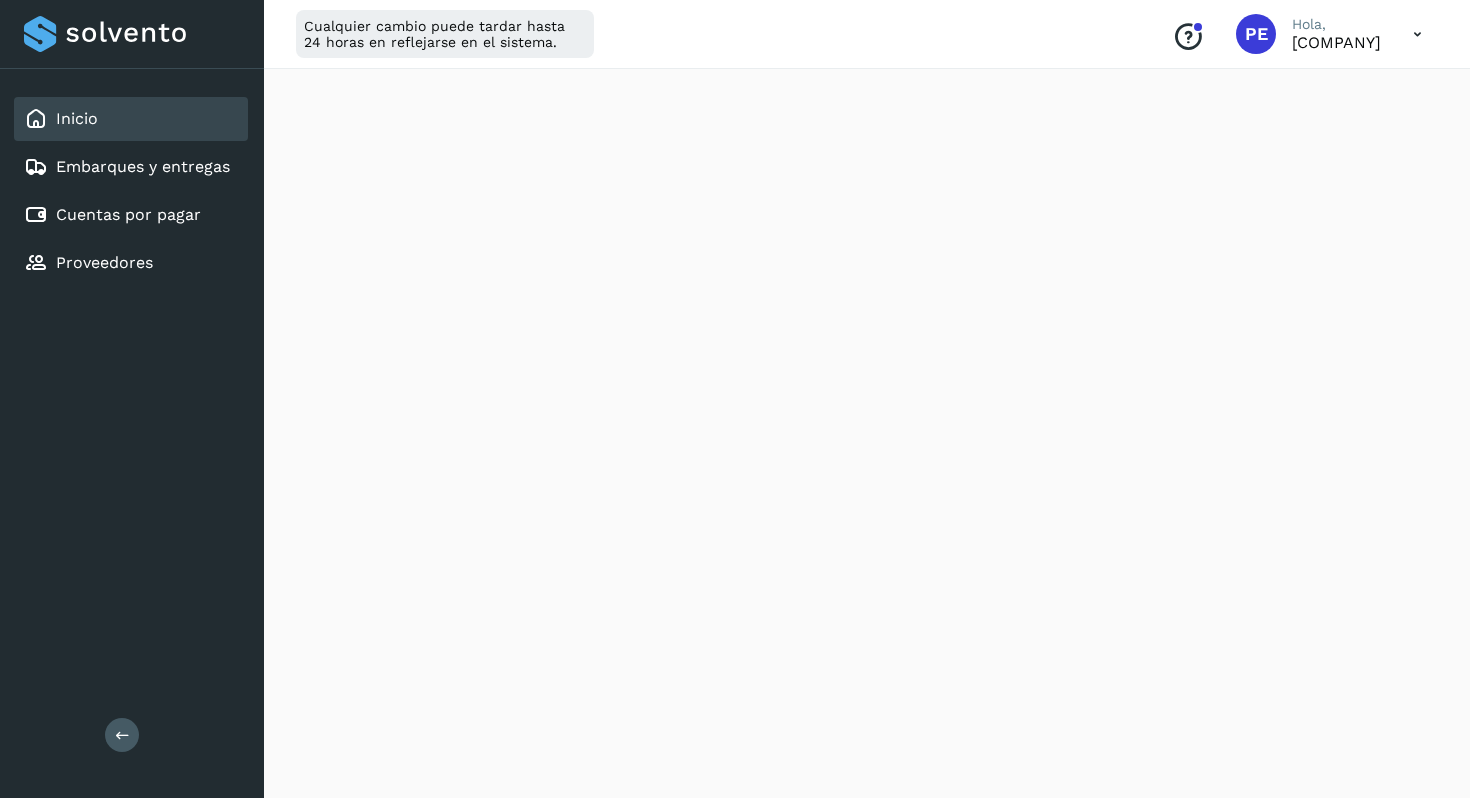 scroll, scrollTop: 1040, scrollLeft: 0, axis: vertical 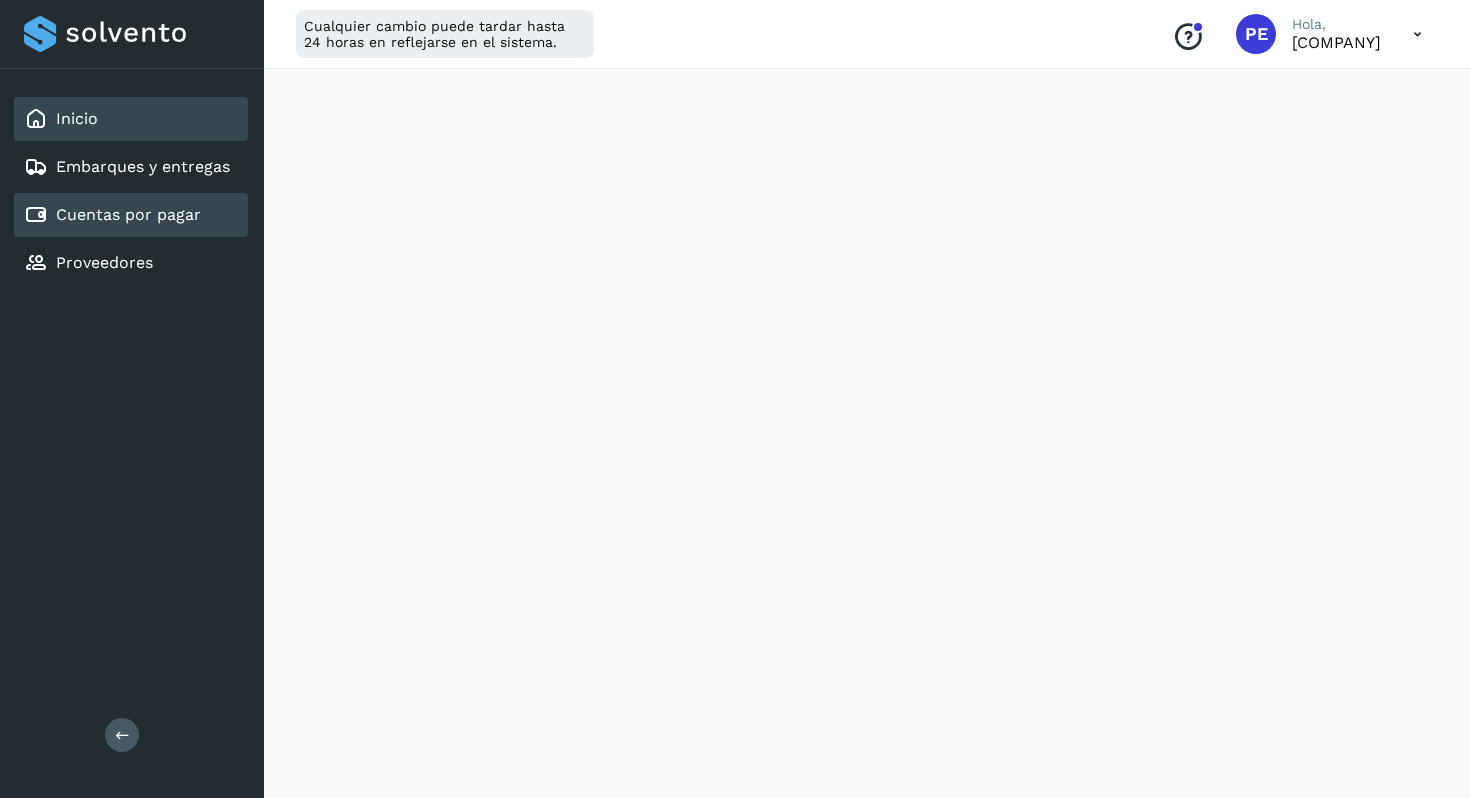 click on "Cuentas por pagar" at bounding box center [128, 214] 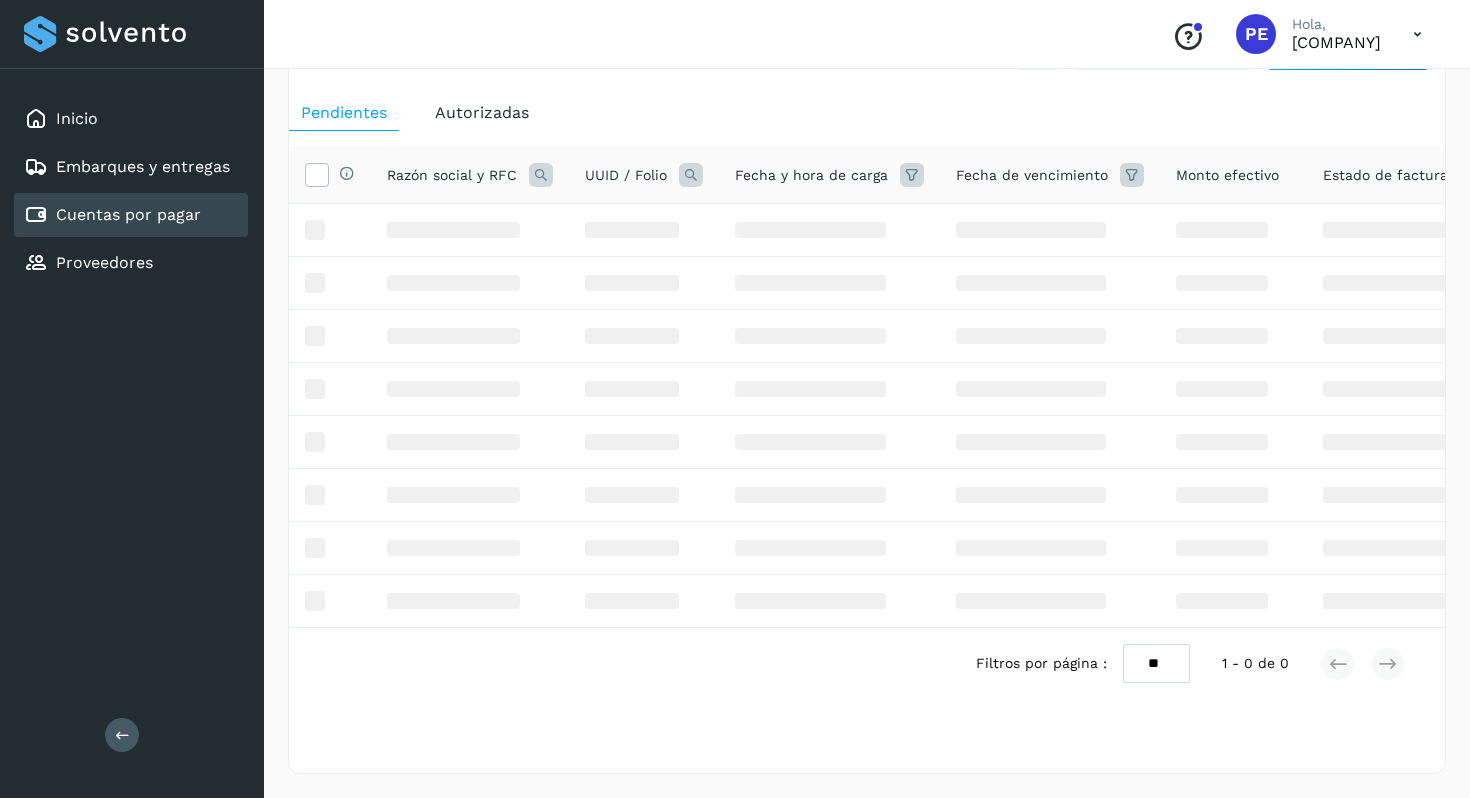 scroll, scrollTop: 0, scrollLeft: 0, axis: both 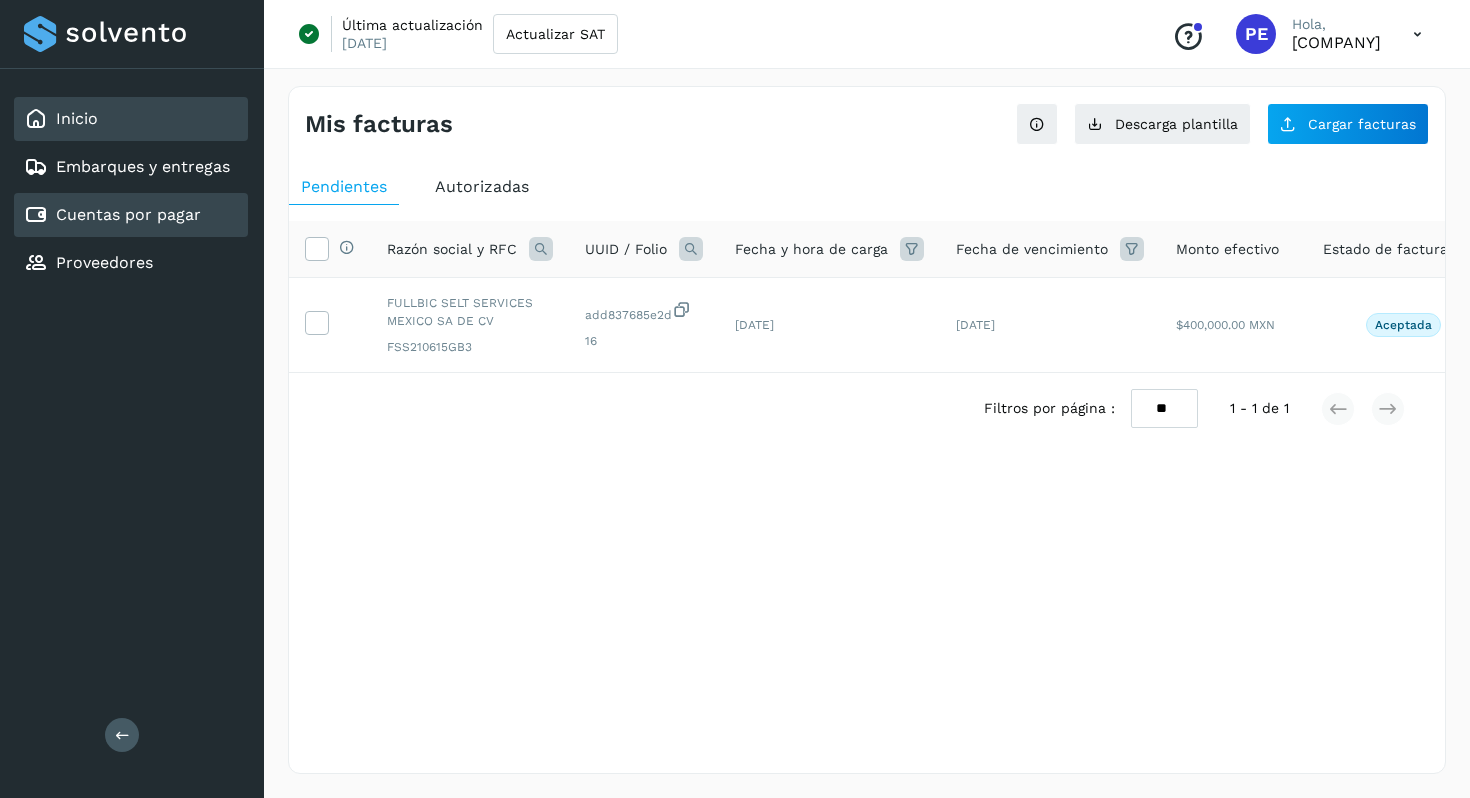 click on "Inicio" 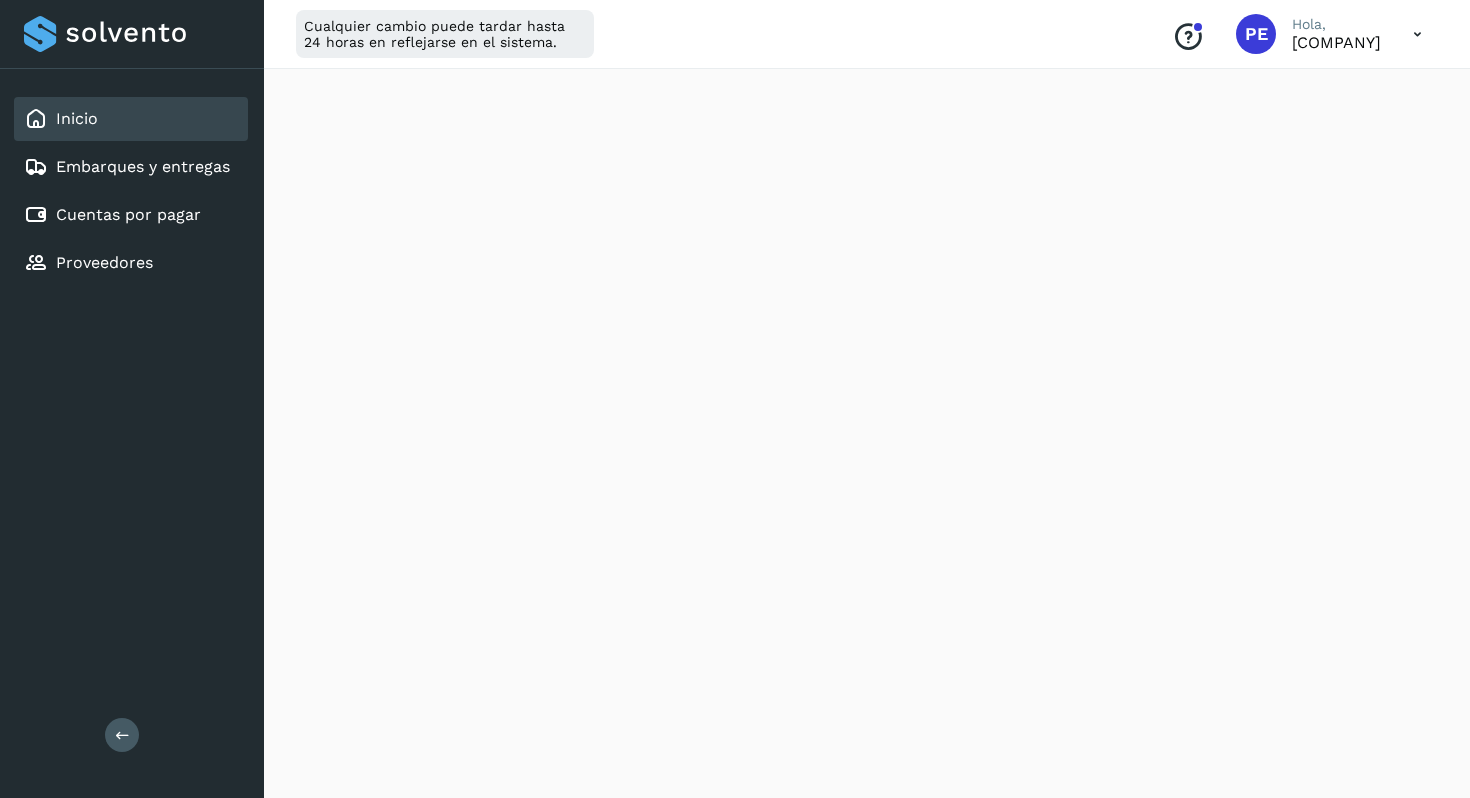 scroll, scrollTop: 400, scrollLeft: 0, axis: vertical 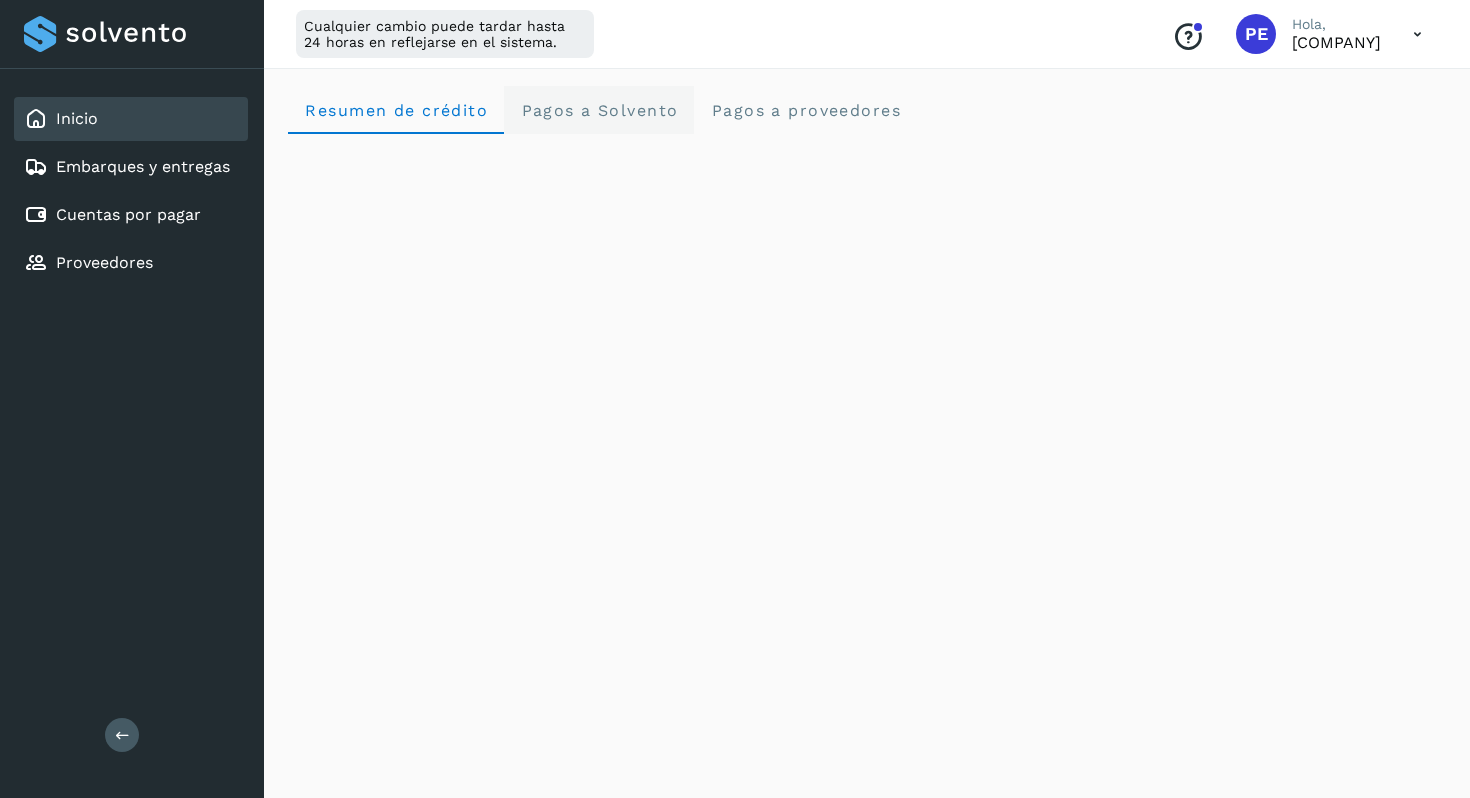 click on "Pagos a Solvento" 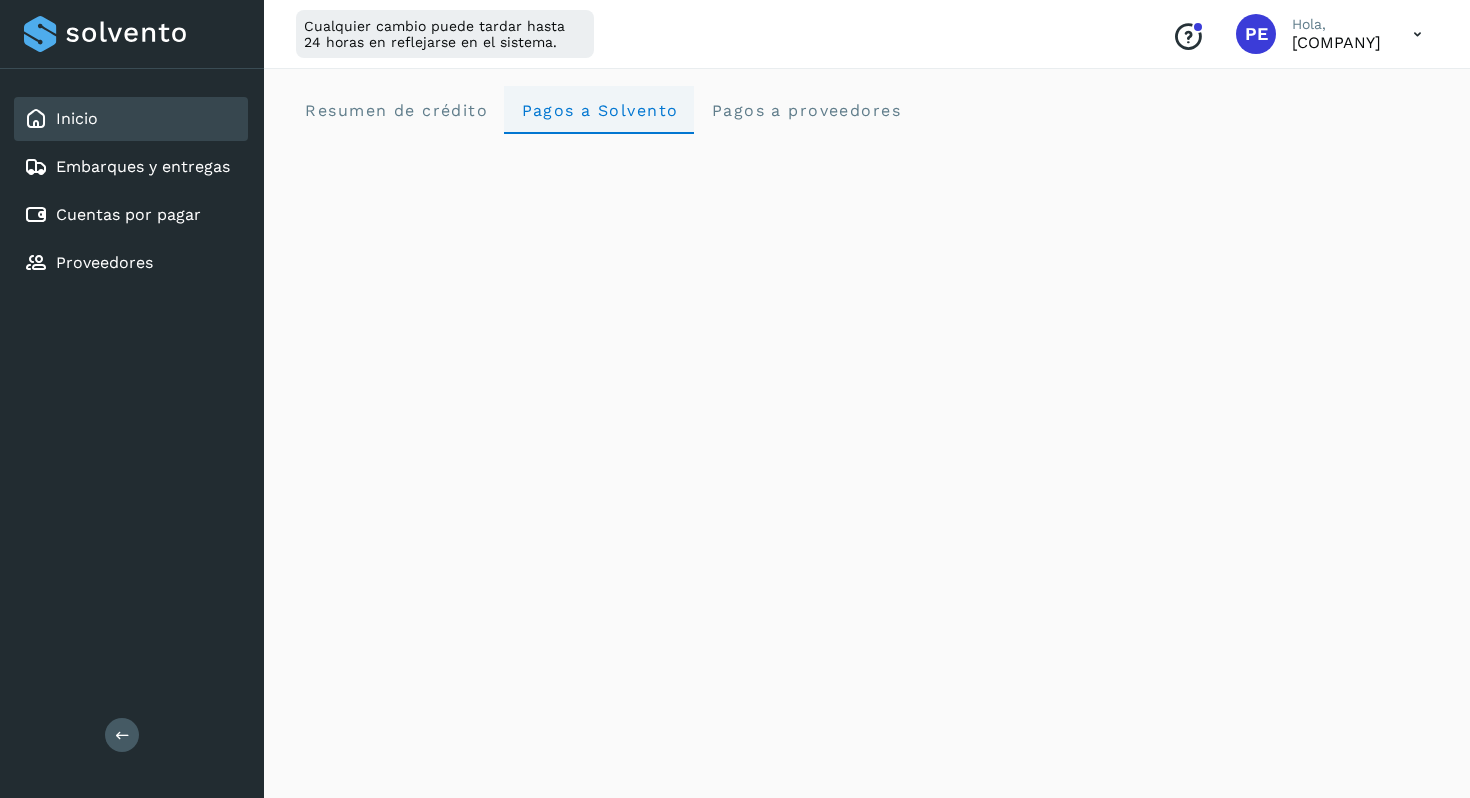 type 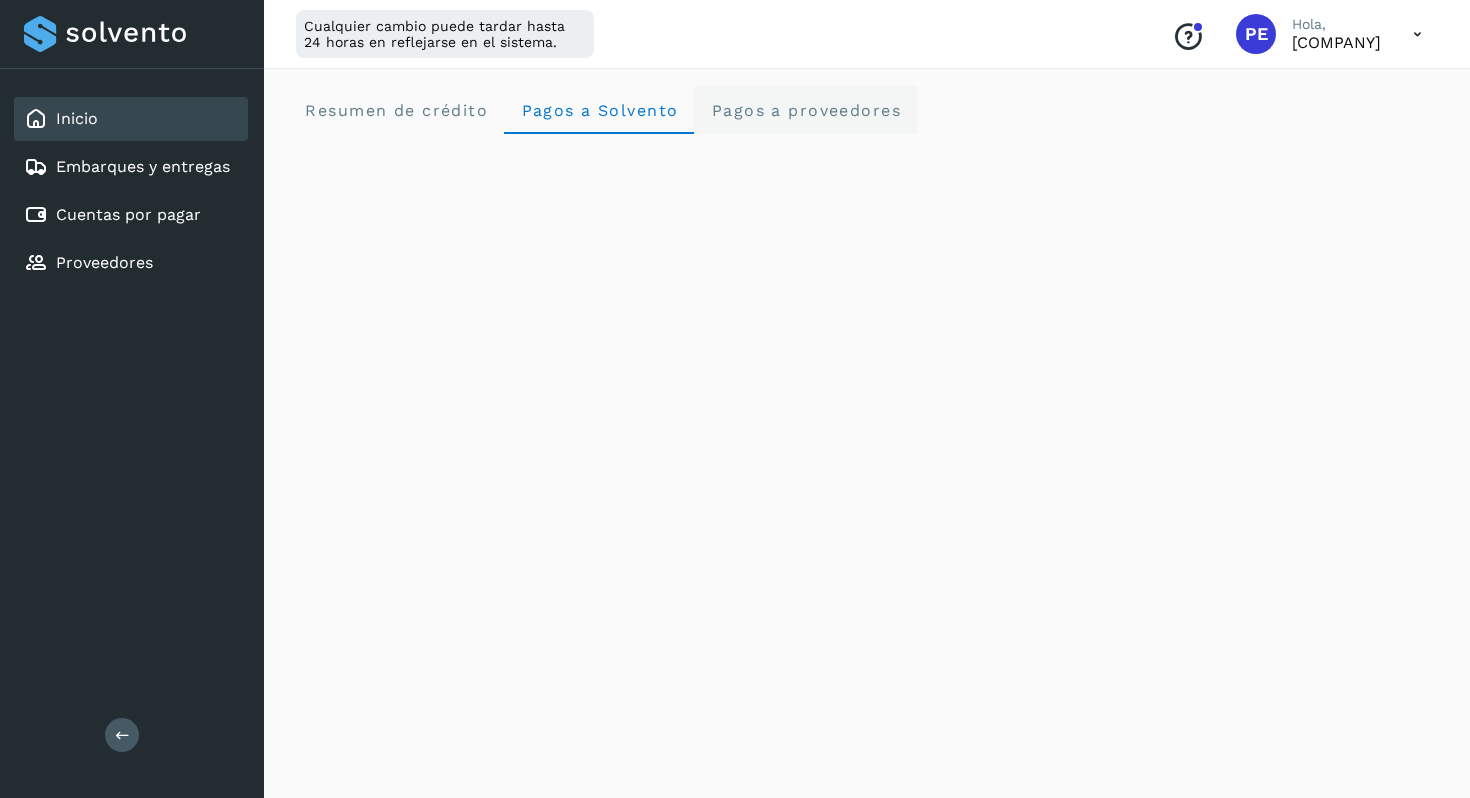 click on "Pagos a proveedores" 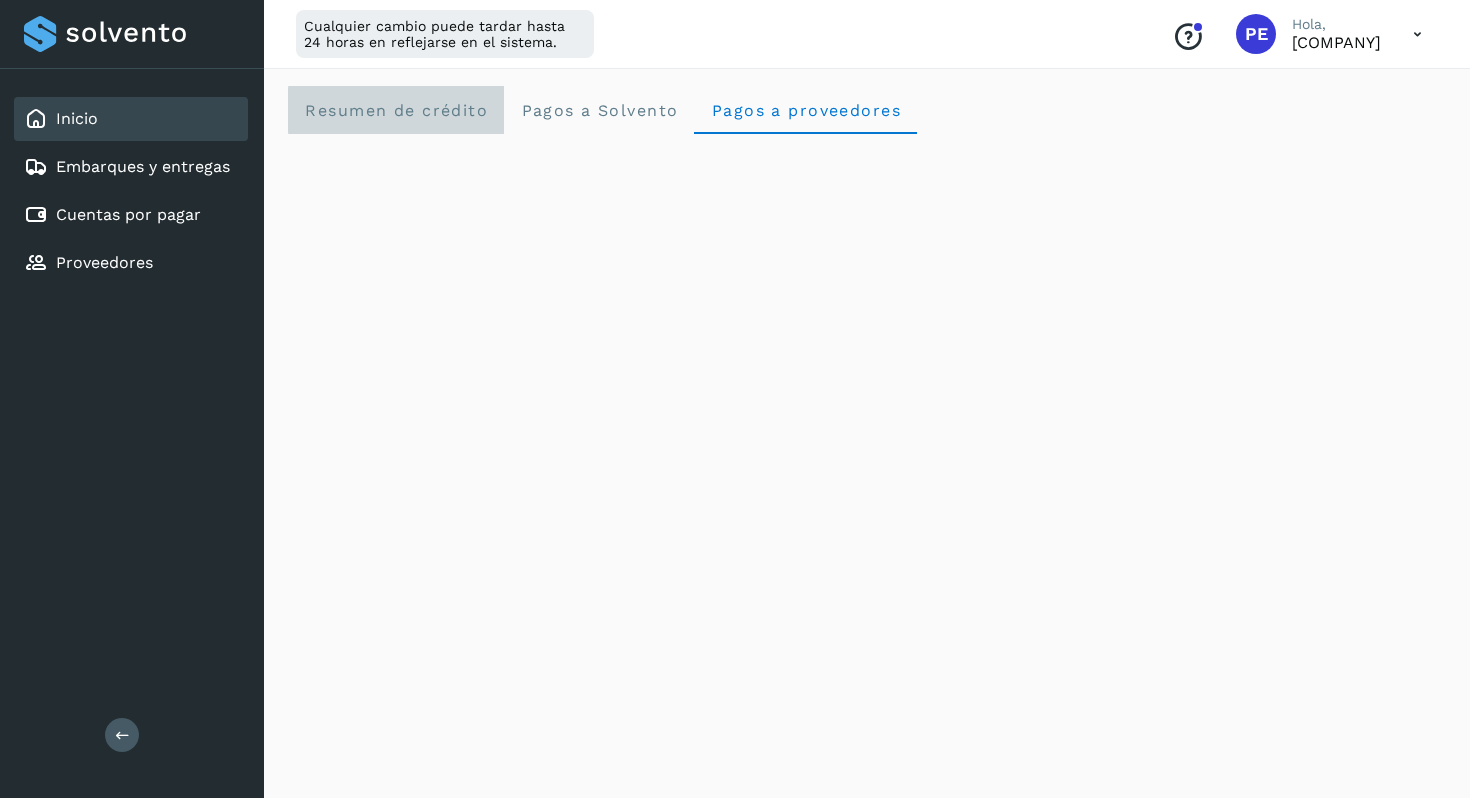 click on "Resumen de crédito" 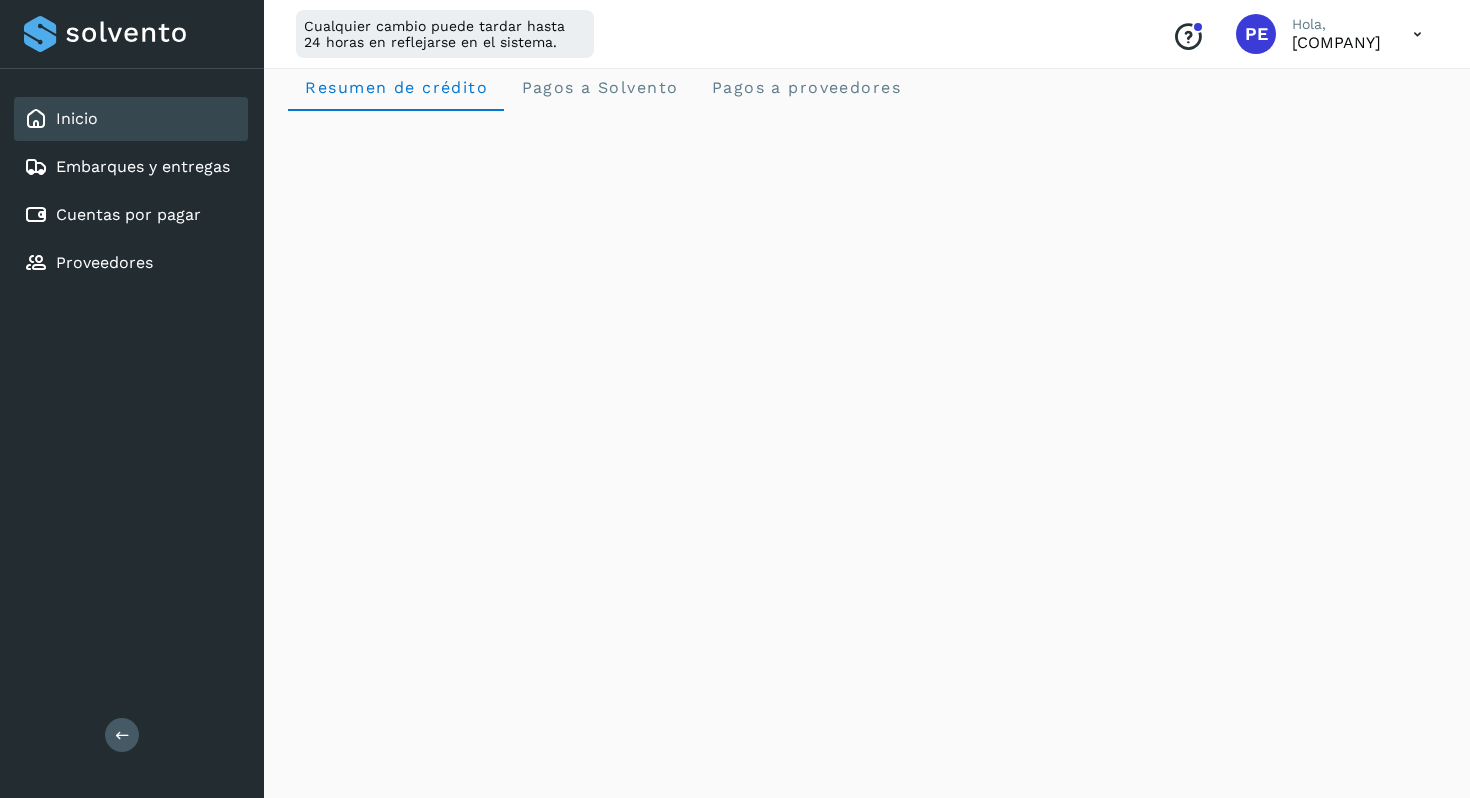 scroll, scrollTop: 0, scrollLeft: 0, axis: both 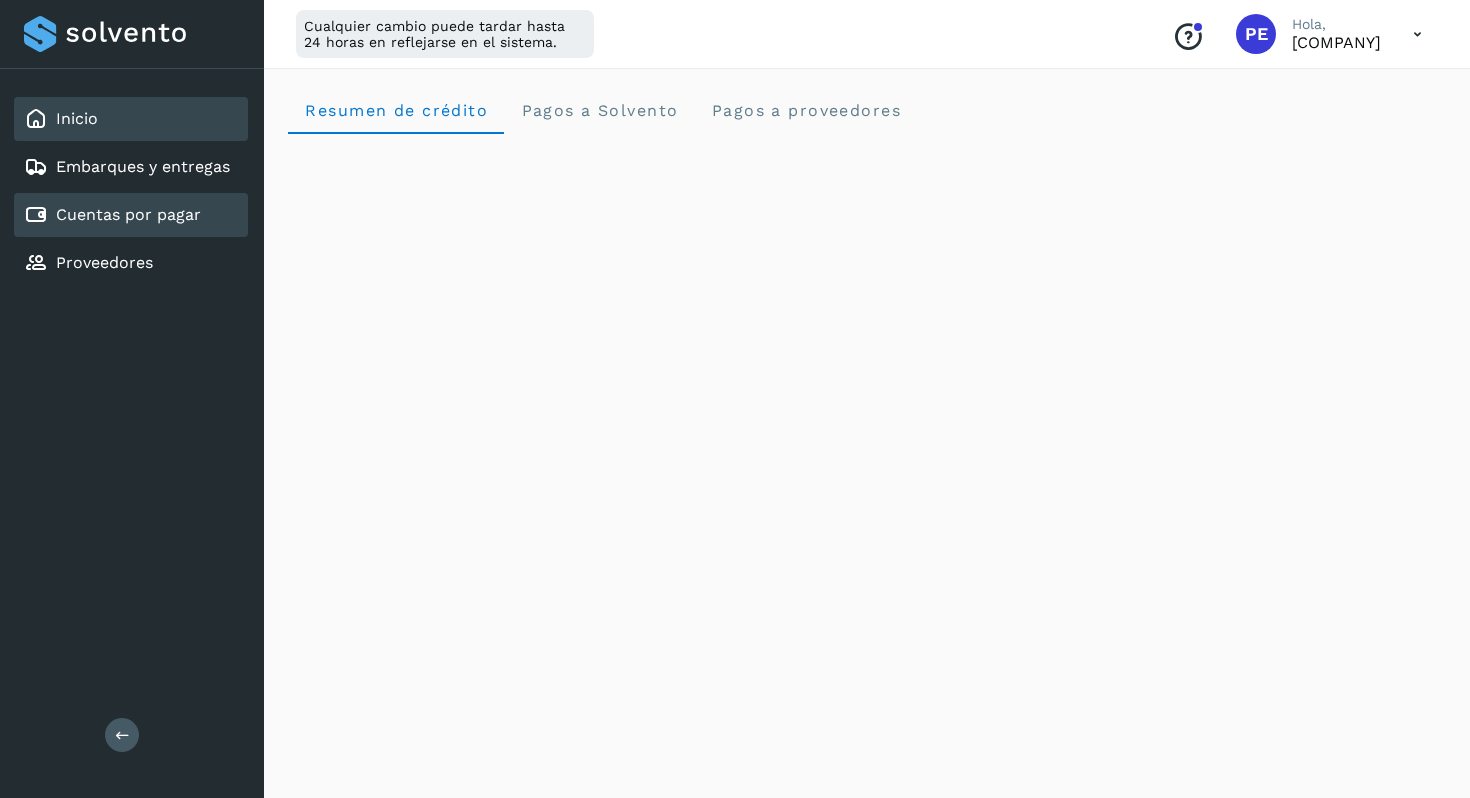 click on "Cuentas por pagar" at bounding box center (112, 215) 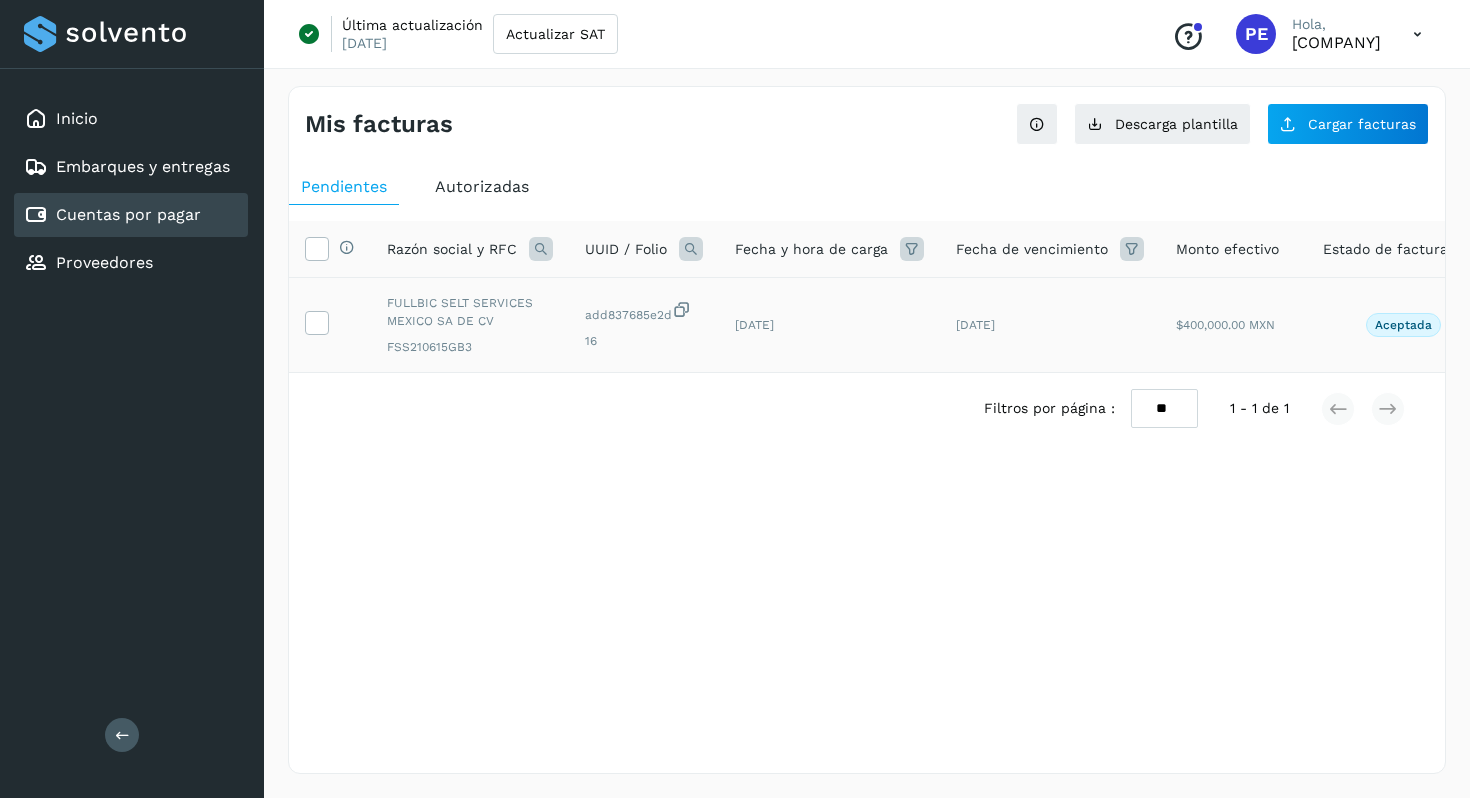 click on "Aceptada" 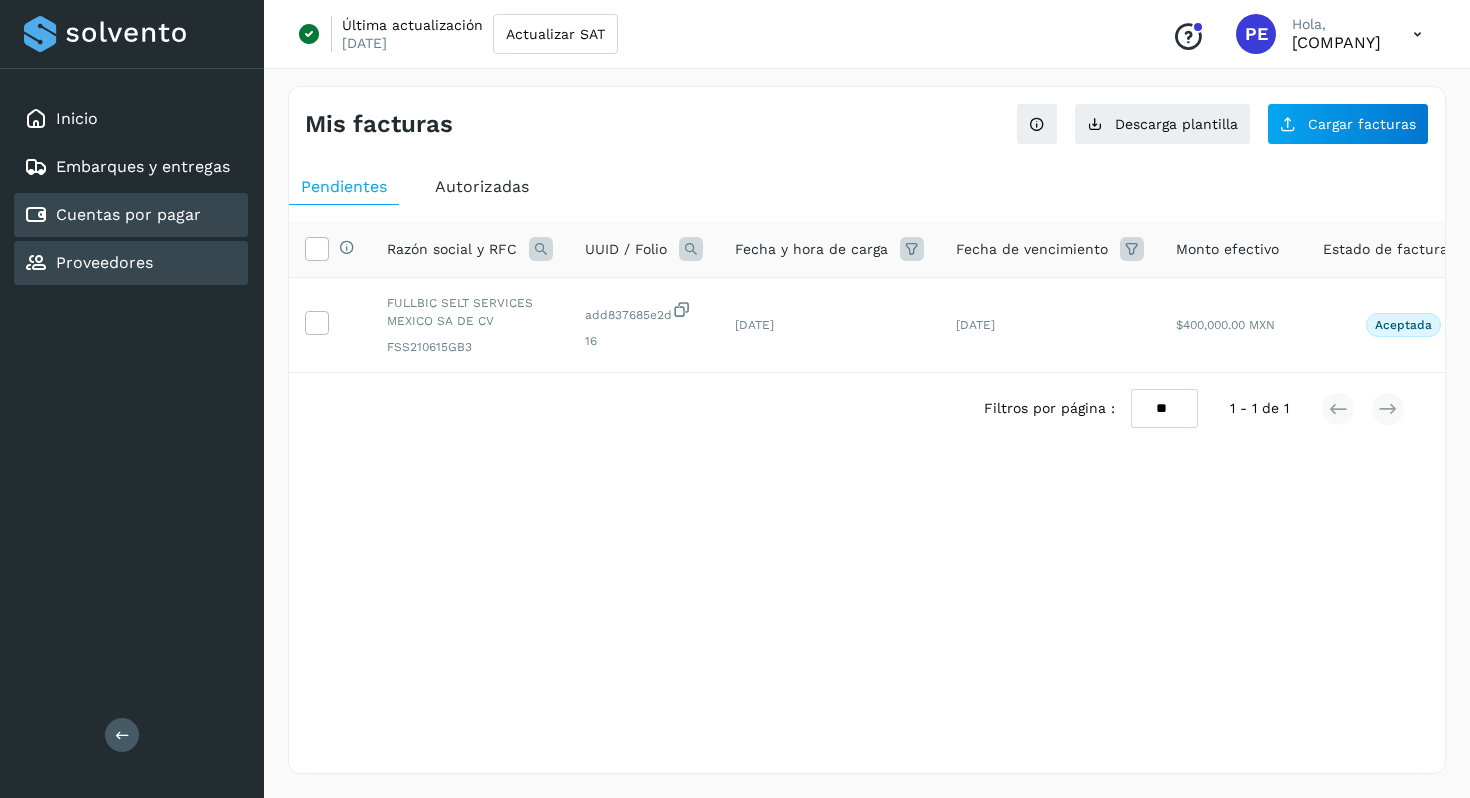 click on "Proveedores" at bounding box center [104, 262] 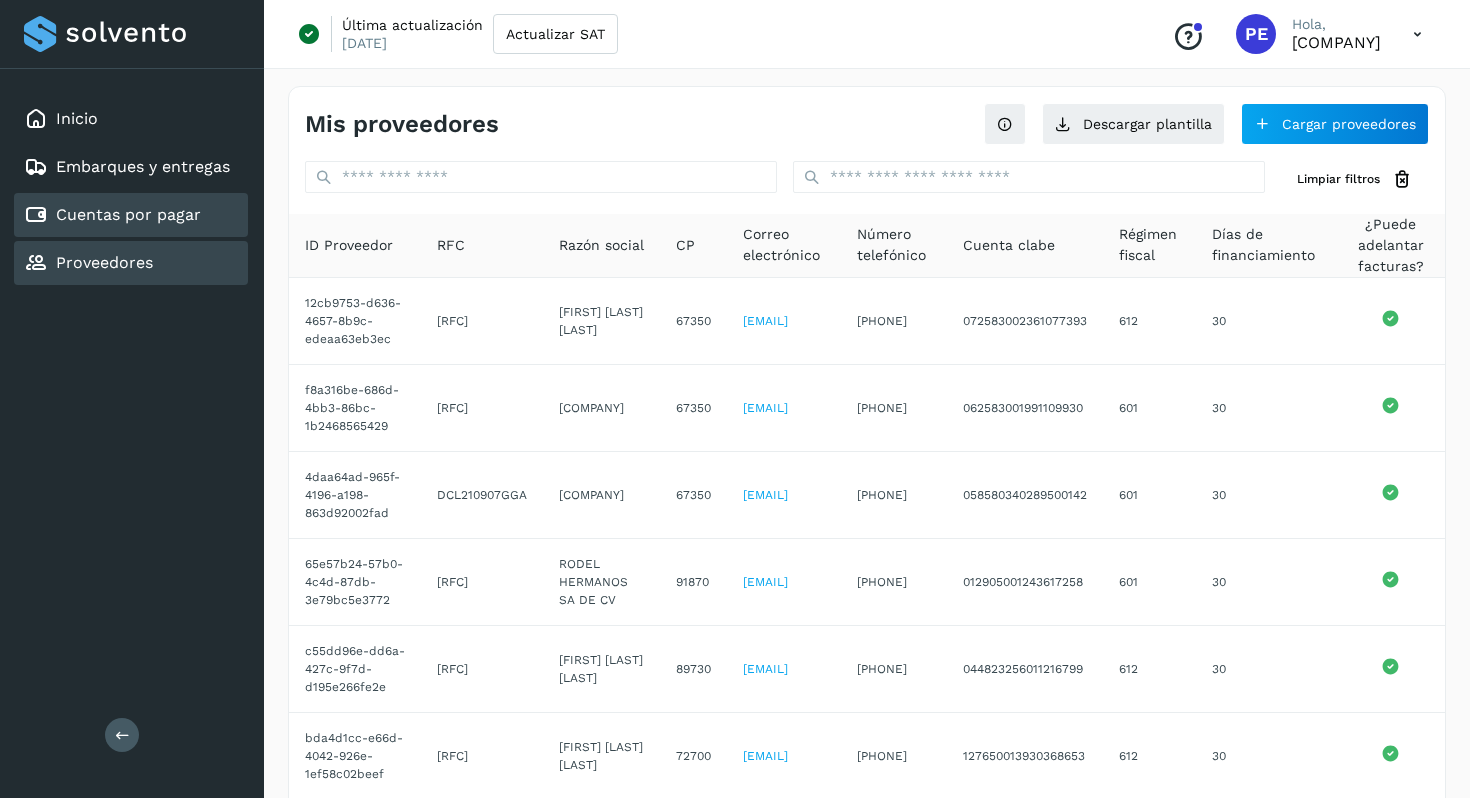 click on "Cuentas por pagar" 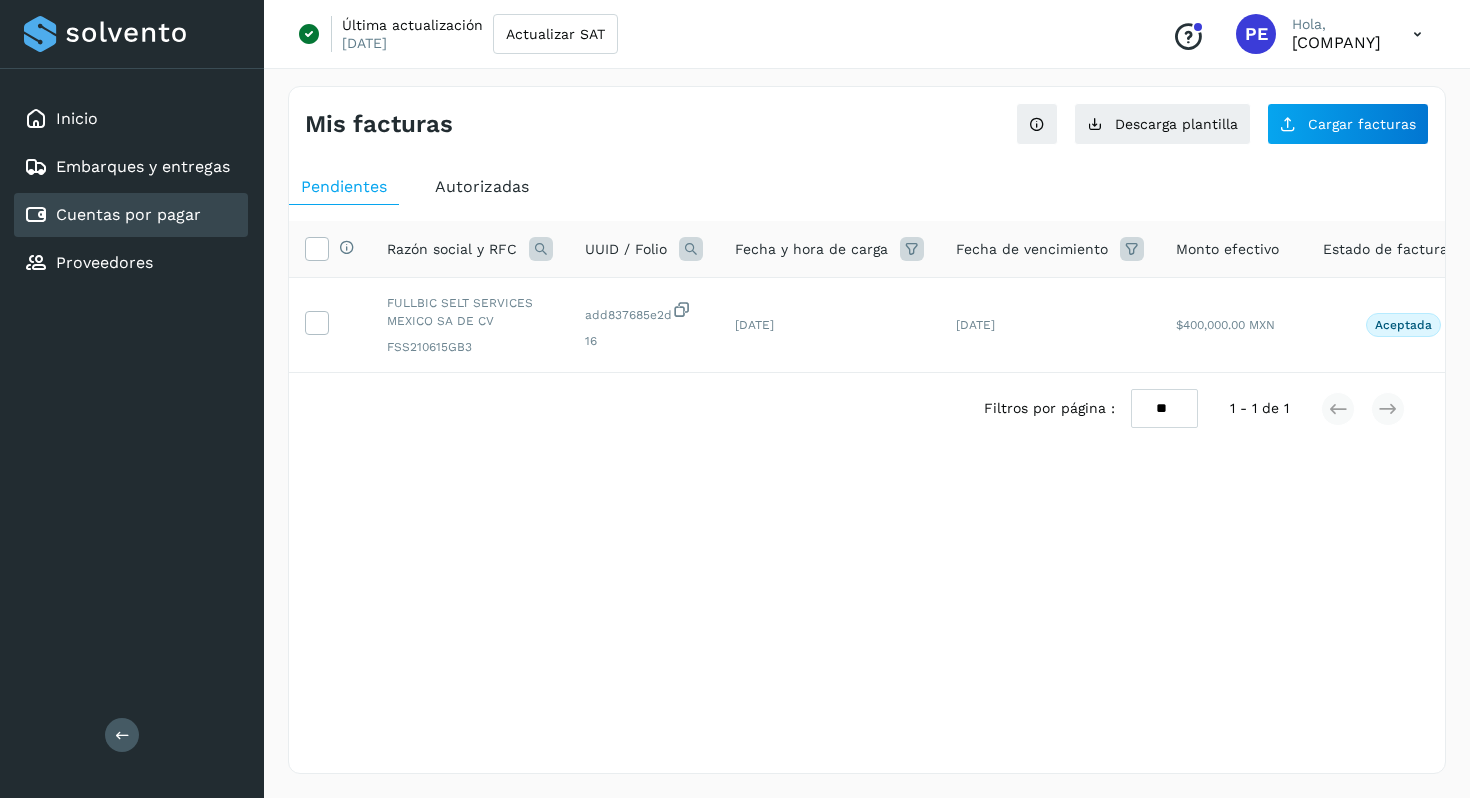 click on "Autorizadas" at bounding box center (482, 186) 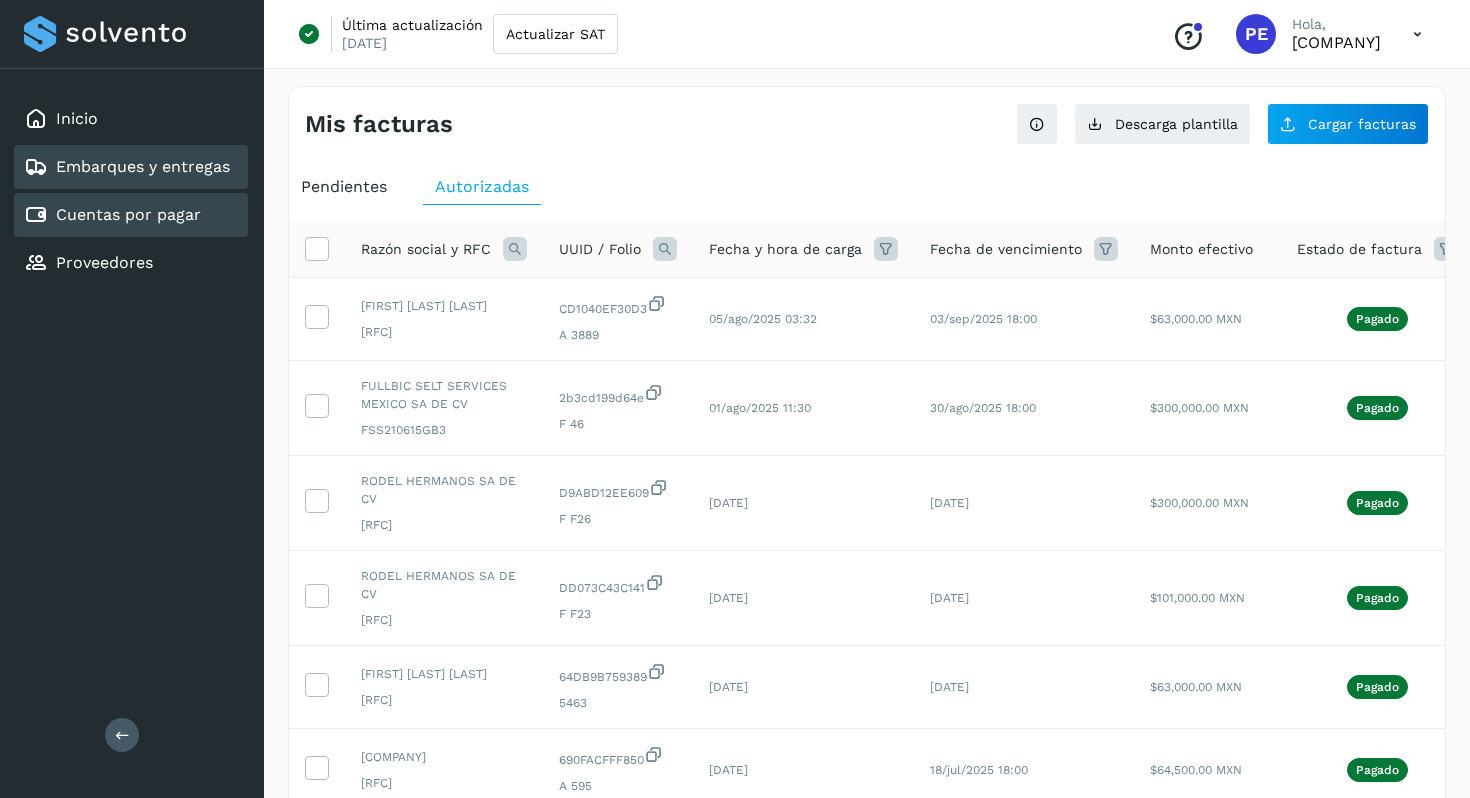 click on "Embarques y entregas" at bounding box center [143, 166] 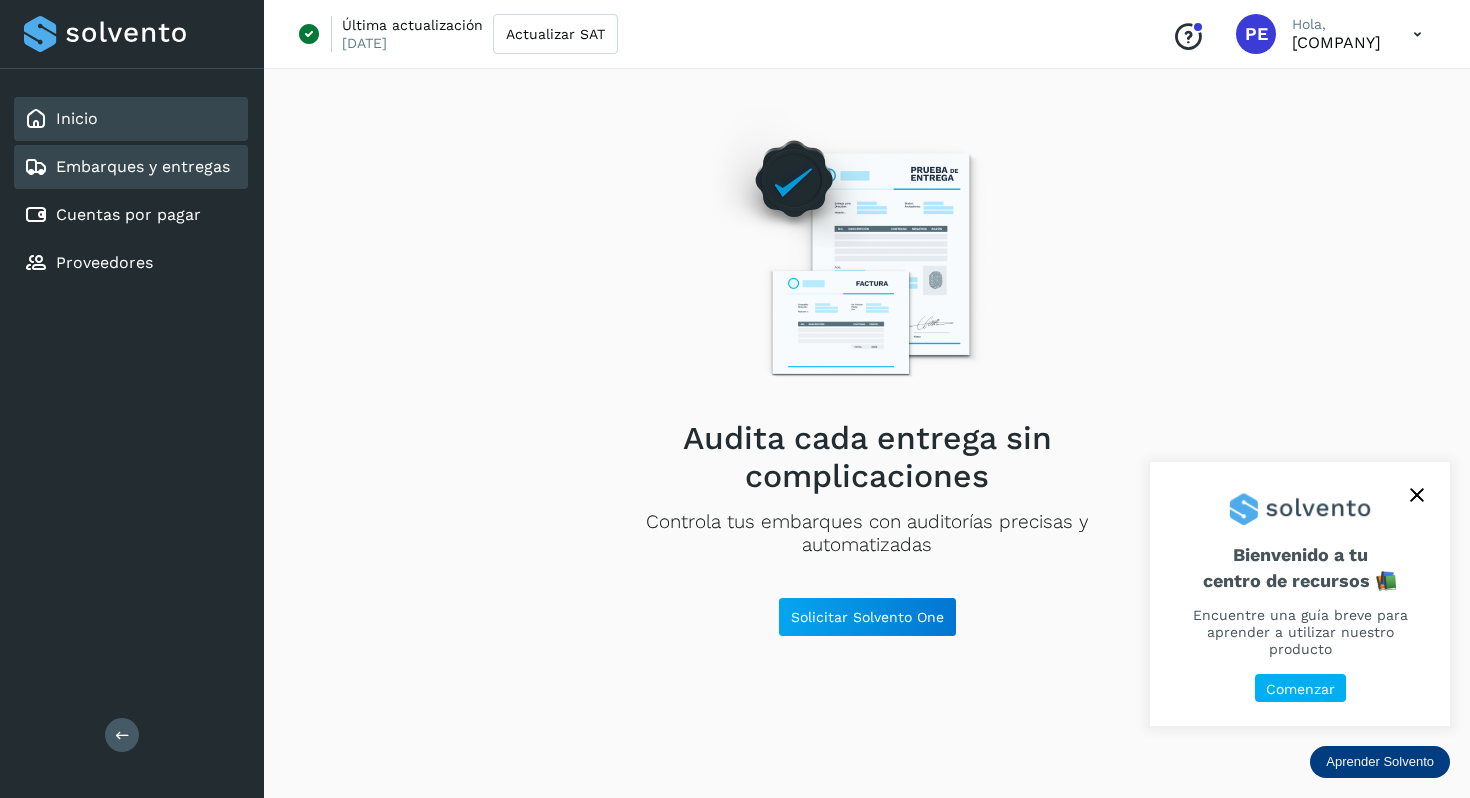 click on "Inicio" at bounding box center (77, 118) 